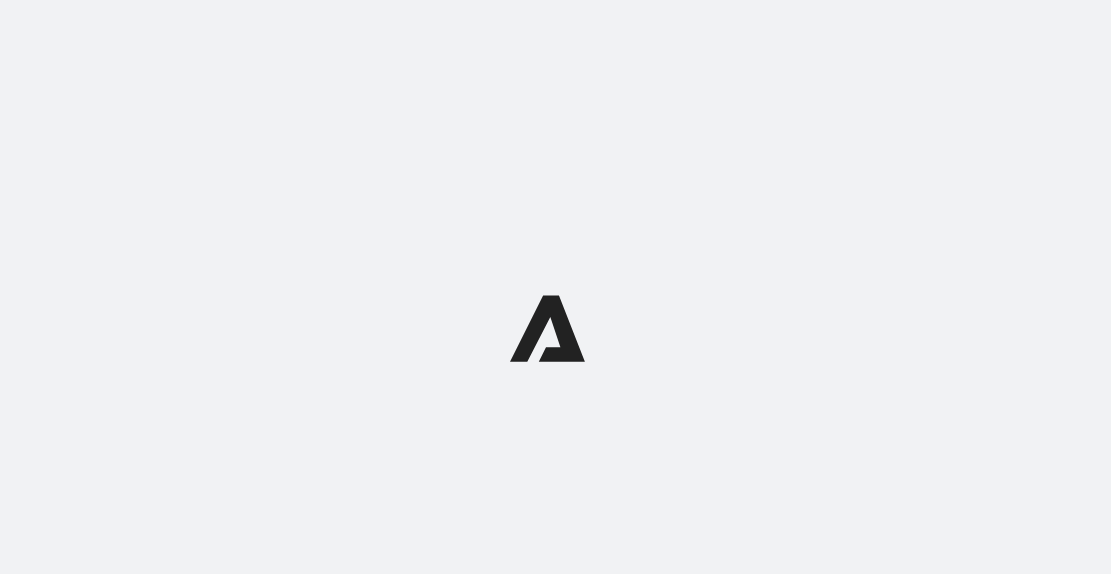 scroll, scrollTop: 0, scrollLeft: 0, axis: both 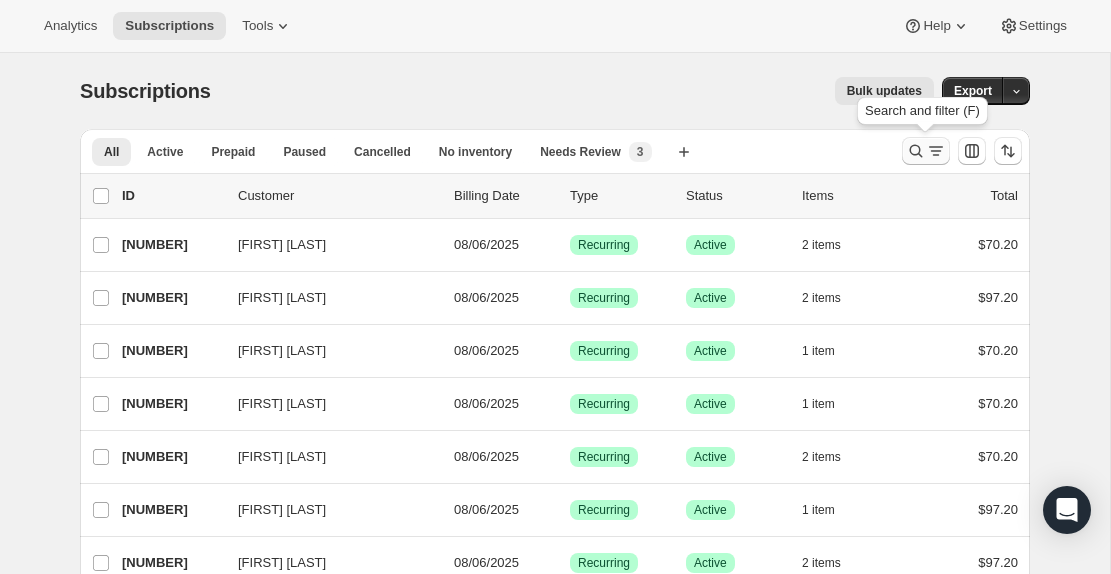 click 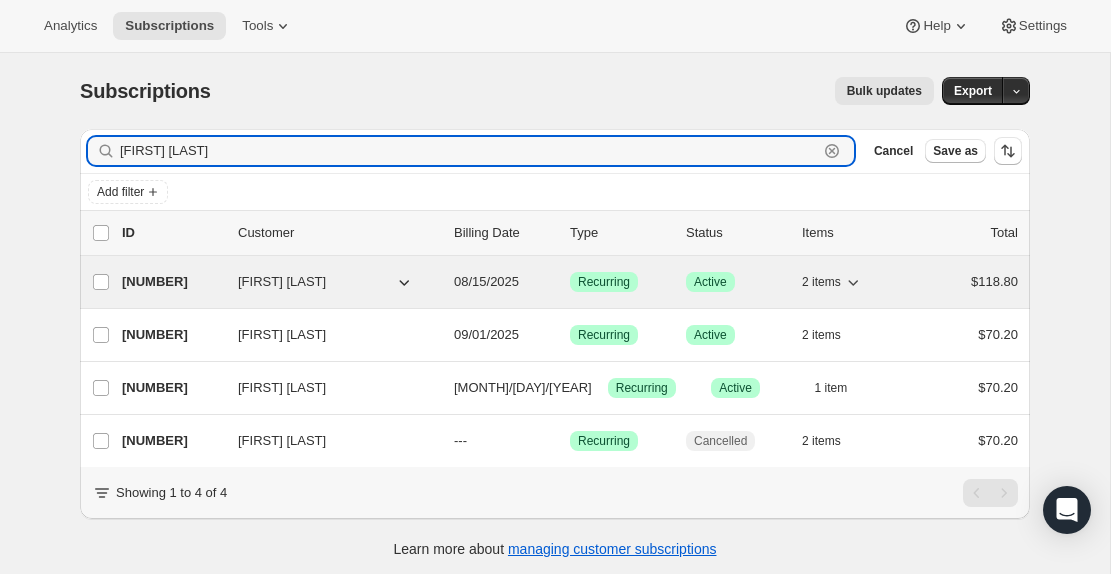type on "[FIRST] [LAST]" 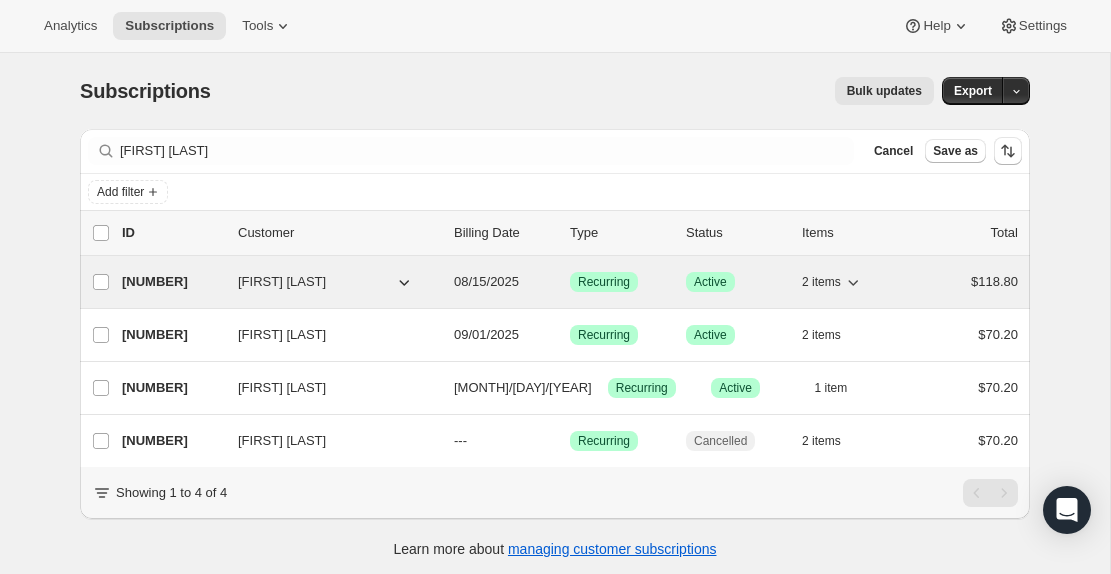 click on "[NUMBER]" at bounding box center [172, 282] 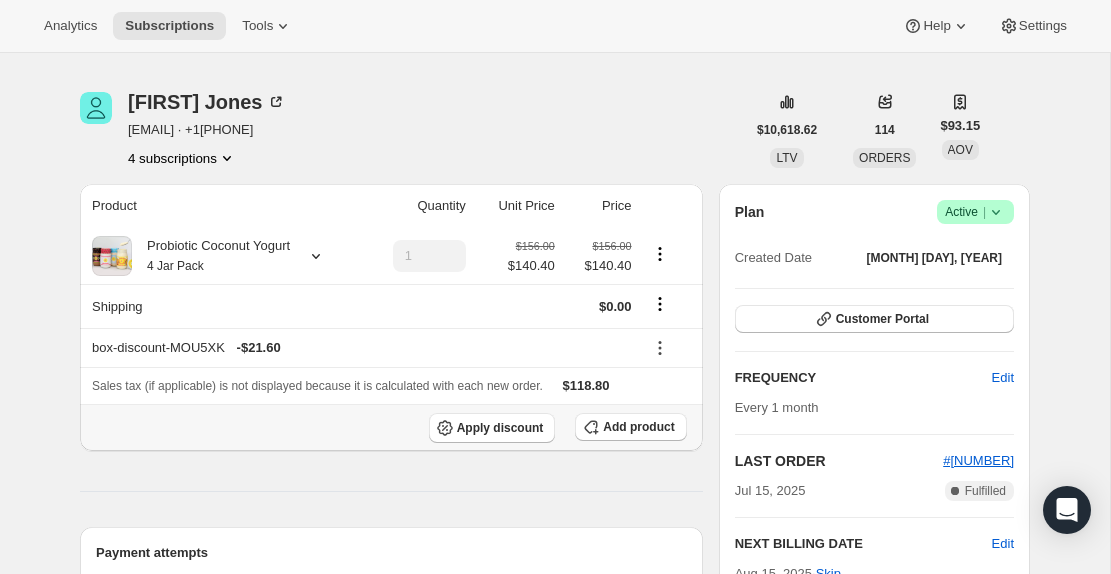 scroll, scrollTop: 41, scrollLeft: 0, axis: vertical 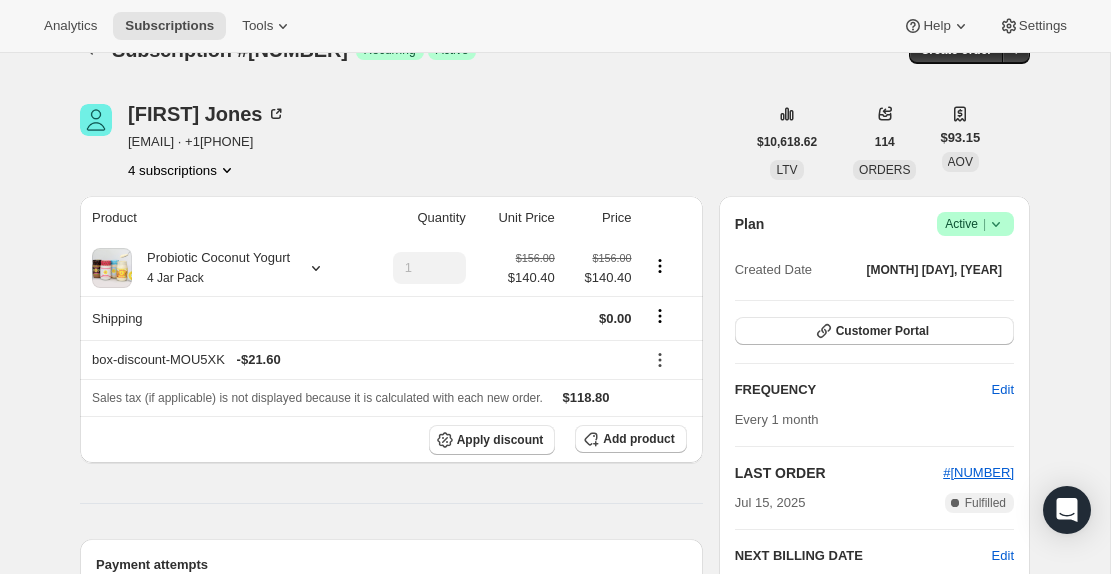 click on "[FIRST]   [LAST] [EMAIL] · +1[PHONE] [NUMBER] subscriptions" at bounding box center (207, 142) 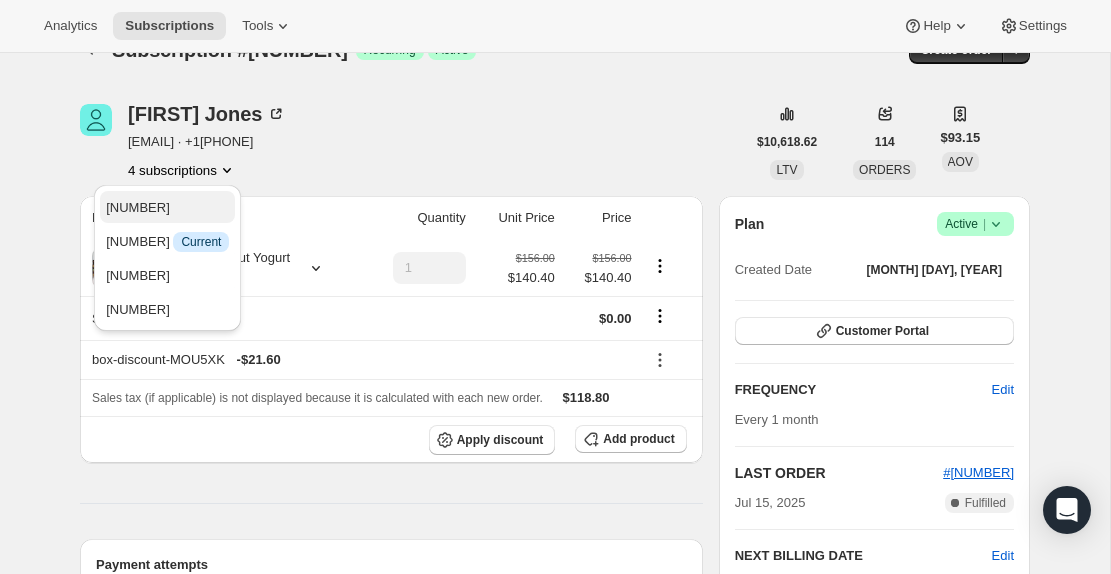 click on "[NUMBER]" at bounding box center (167, 208) 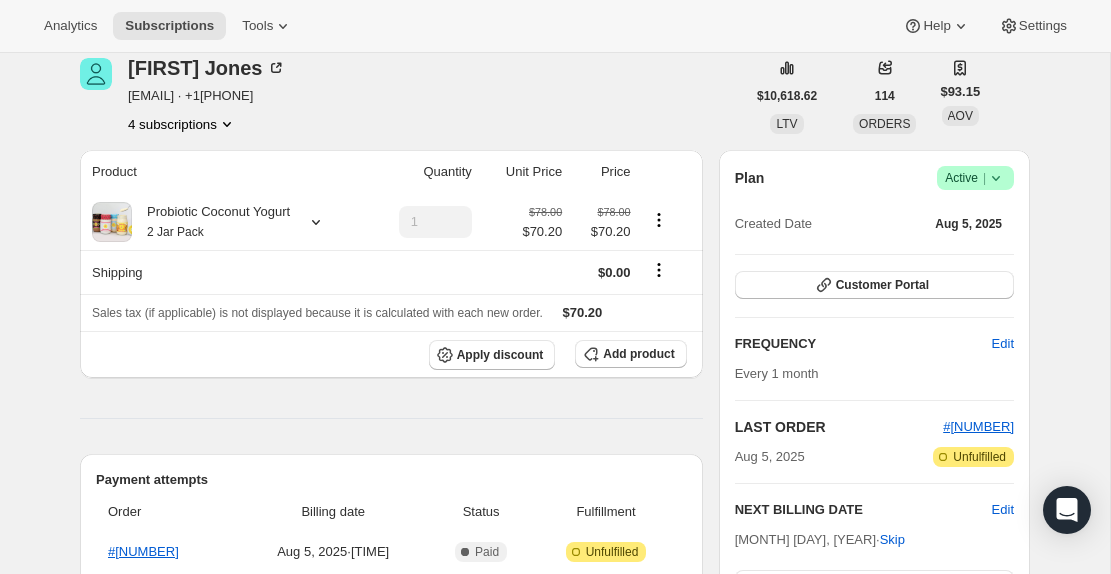 scroll, scrollTop: 55, scrollLeft: 0, axis: vertical 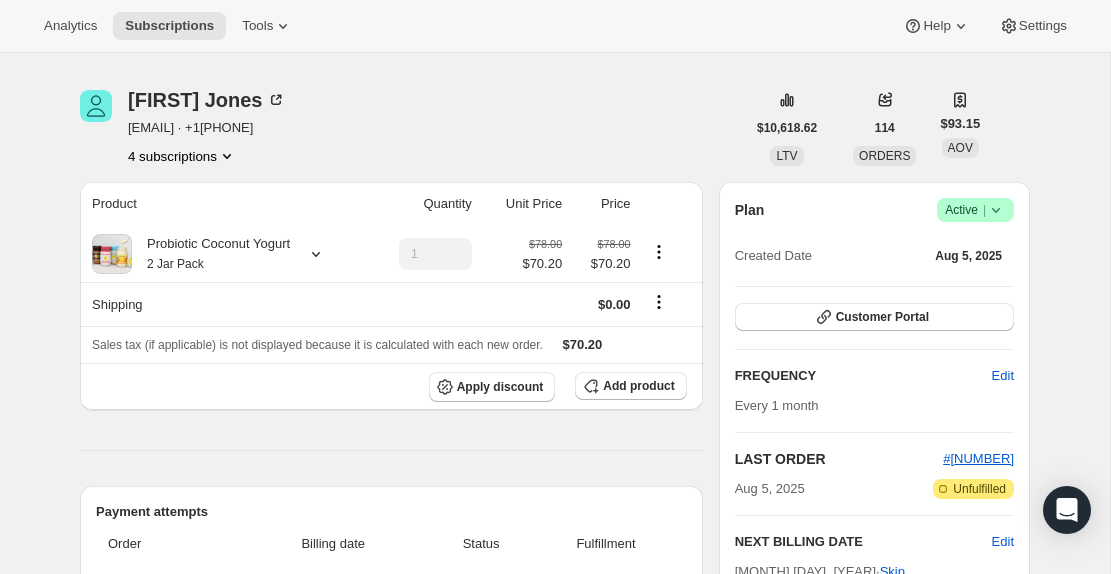 click 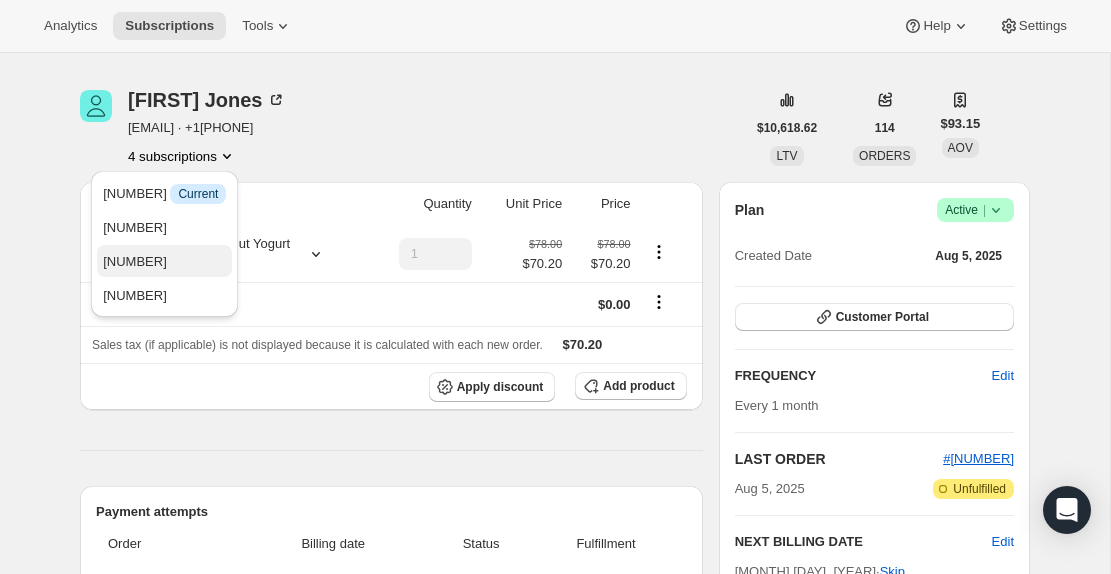 click on "[NUMBER]" at bounding box center [164, 262] 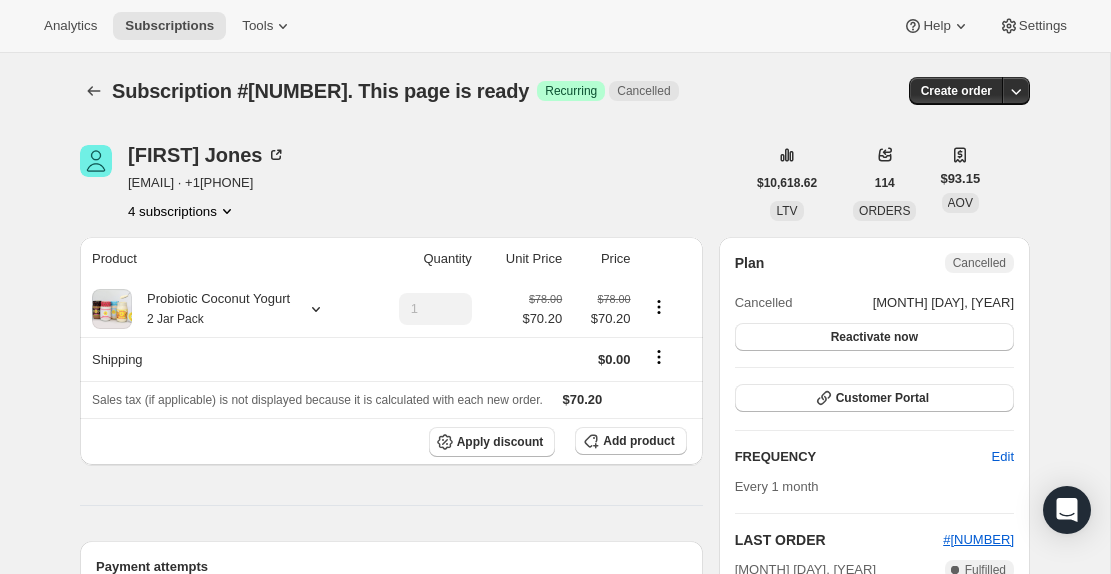 scroll, scrollTop: 0, scrollLeft: 0, axis: both 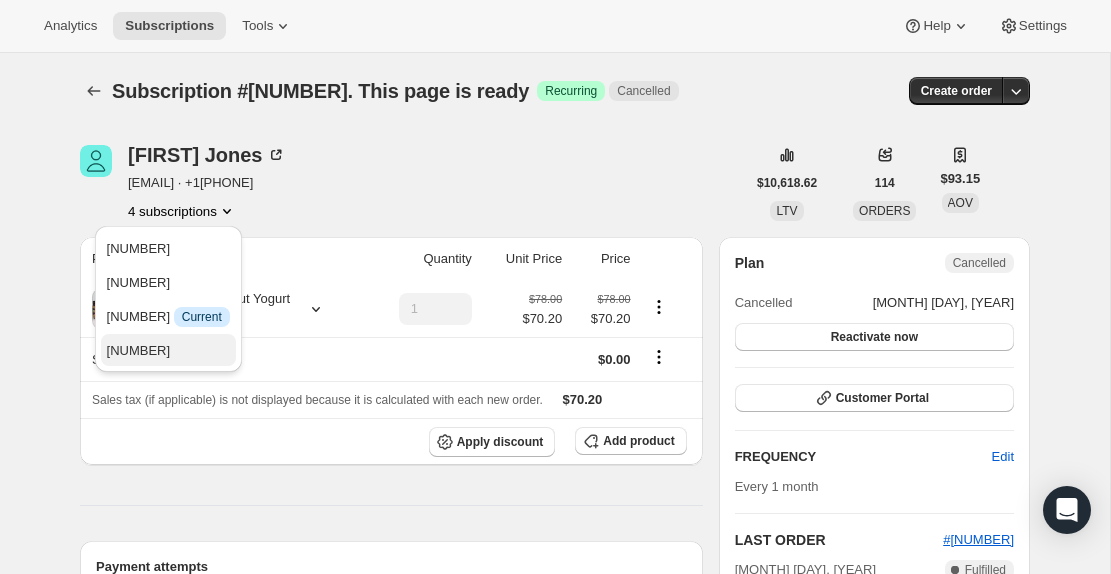 click on "[NUMBER]" at bounding box center (168, 351) 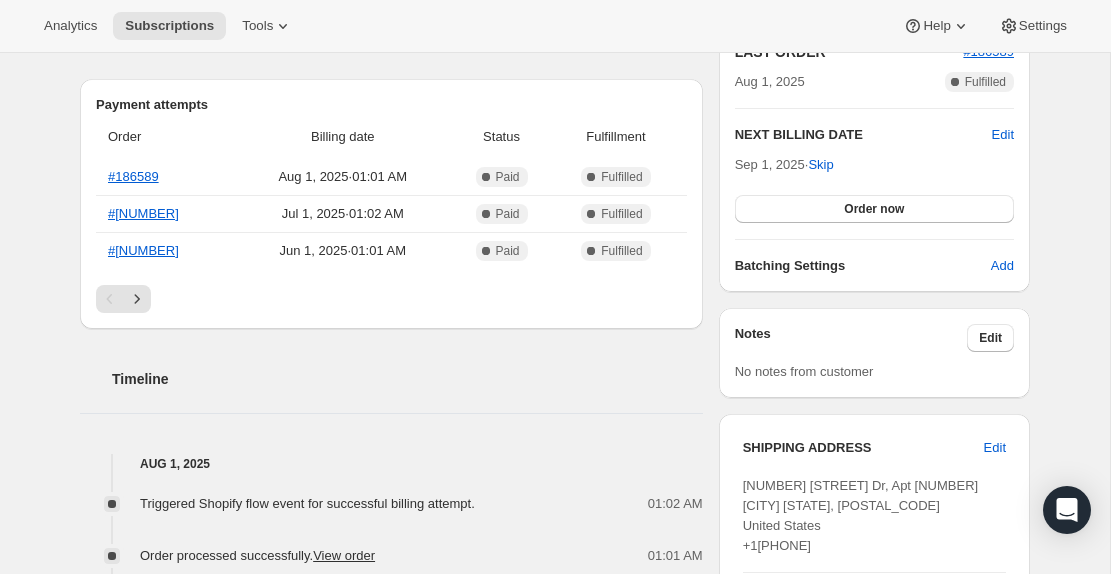 scroll, scrollTop: 414, scrollLeft: 0, axis: vertical 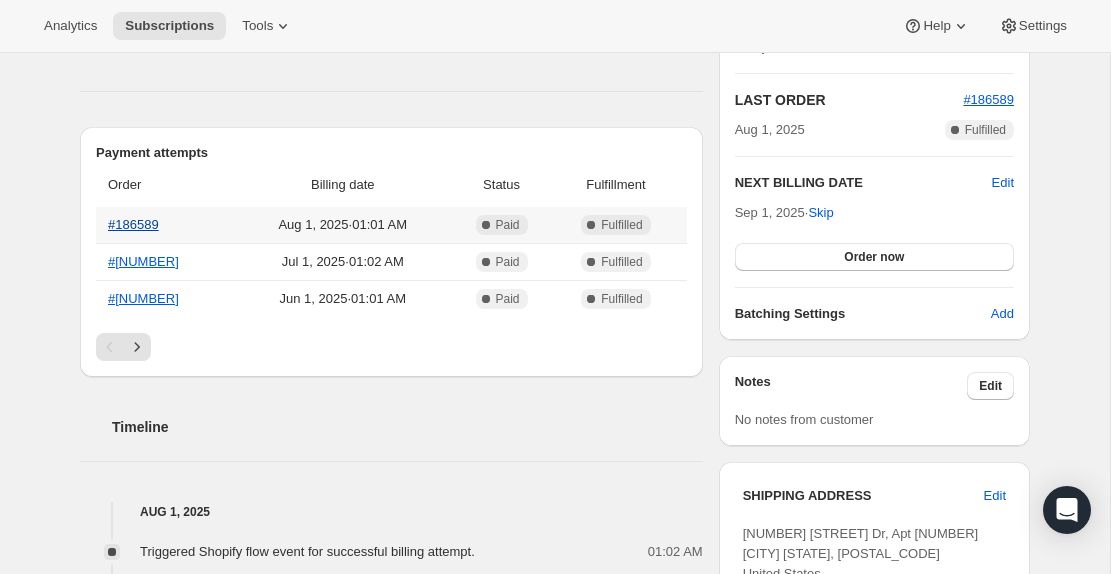 click on "#186589" at bounding box center [133, 224] 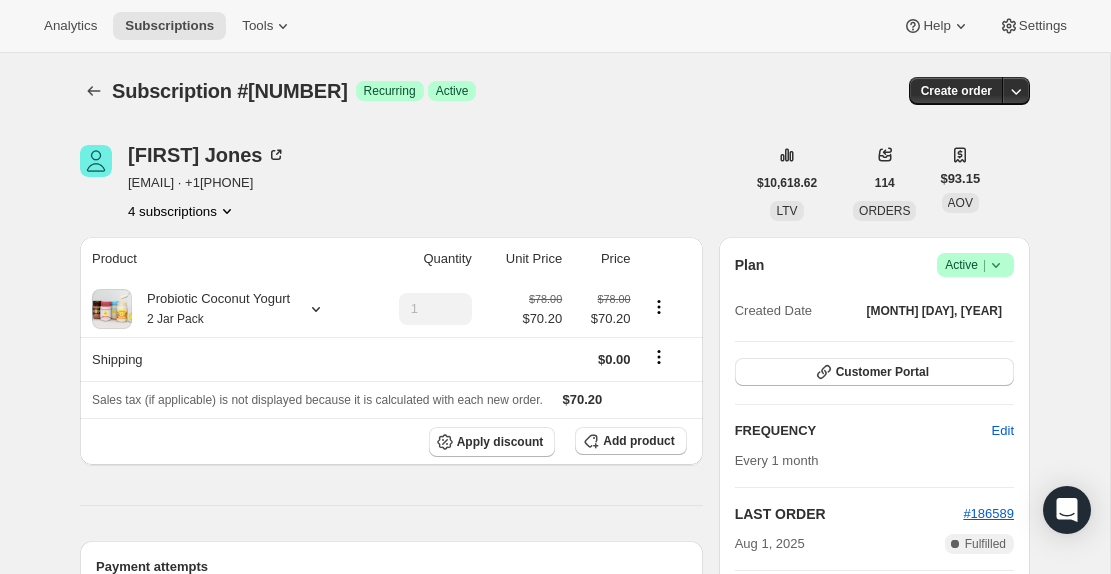 scroll, scrollTop: 0, scrollLeft: 0, axis: both 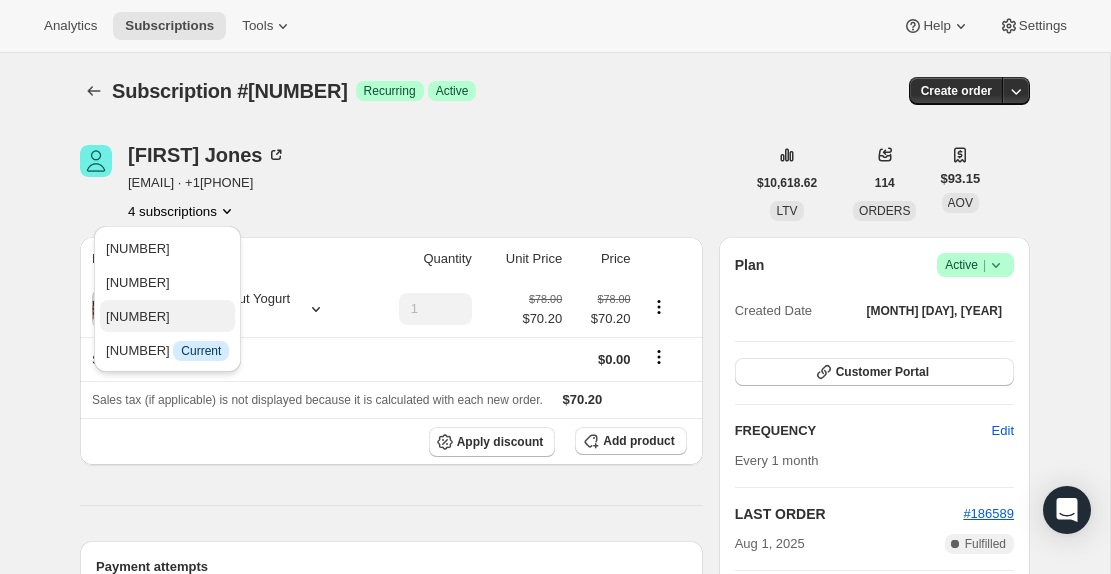 click on "[NUMBER]" at bounding box center (167, 317) 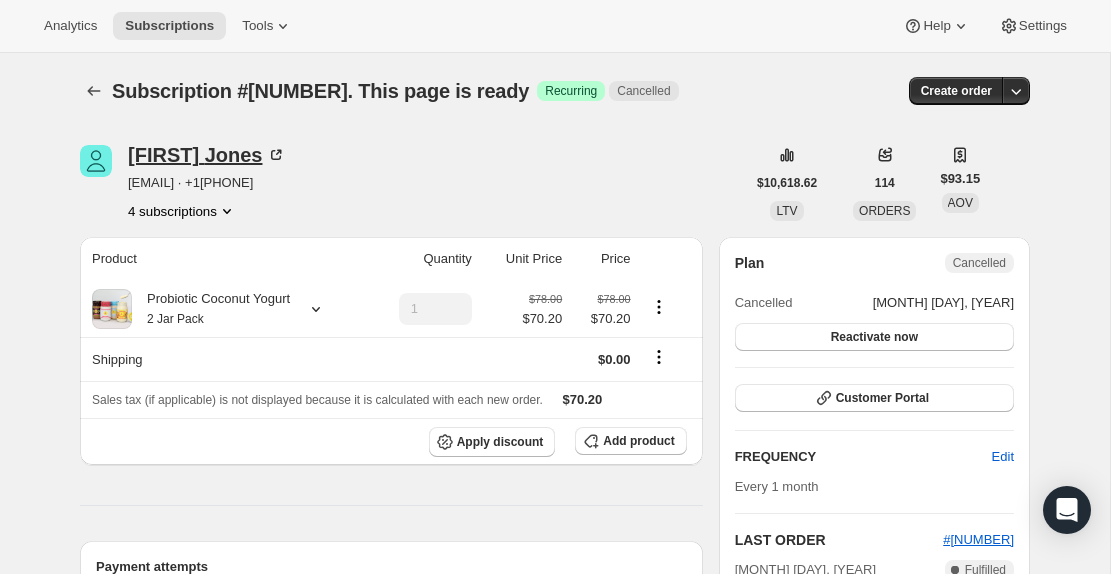 scroll, scrollTop: 0, scrollLeft: 0, axis: both 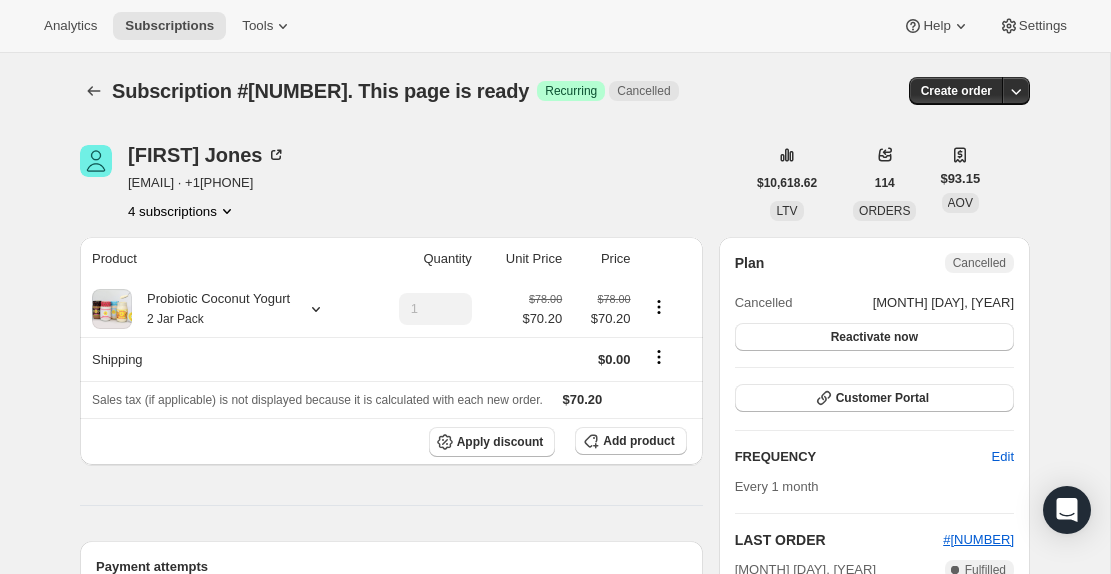 click on "4 subscriptions" at bounding box center [182, 211] 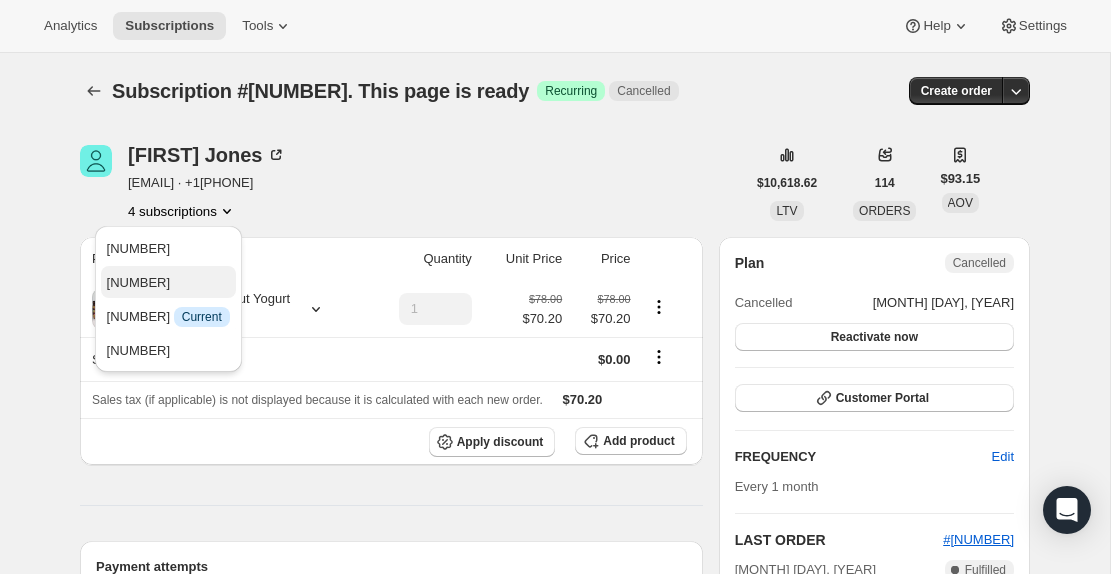 click on "[NUMBER]" at bounding box center [168, 282] 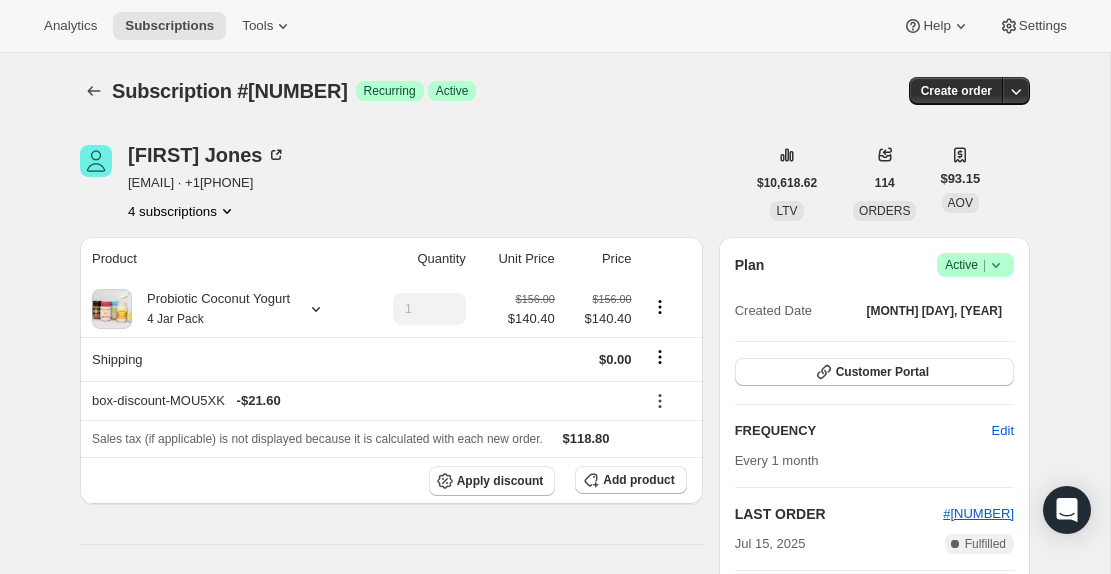 scroll, scrollTop: 0, scrollLeft: 0, axis: both 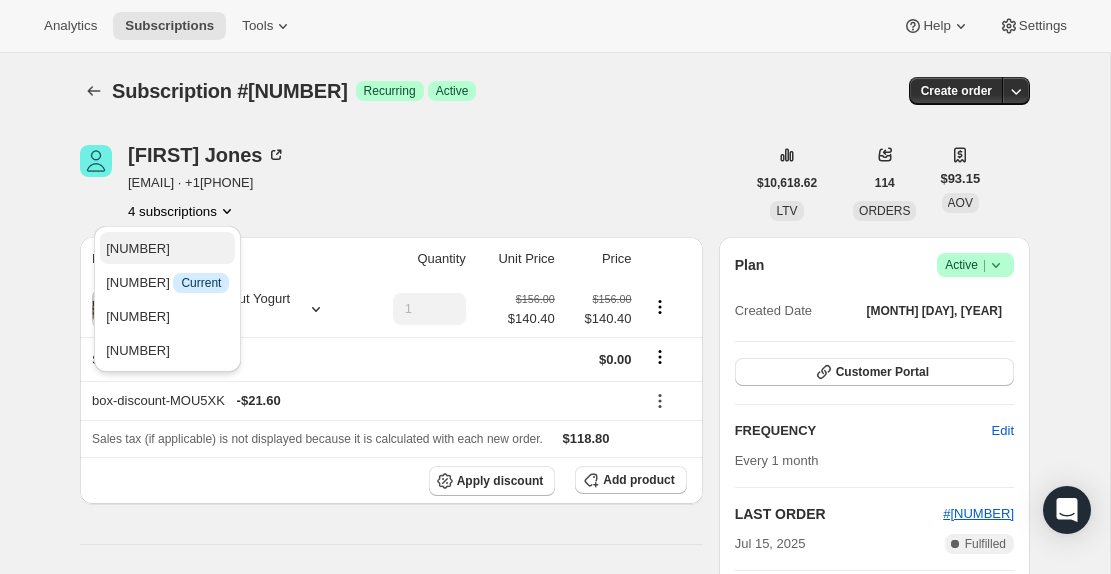 click on "[NUMBER]" at bounding box center (167, 249) 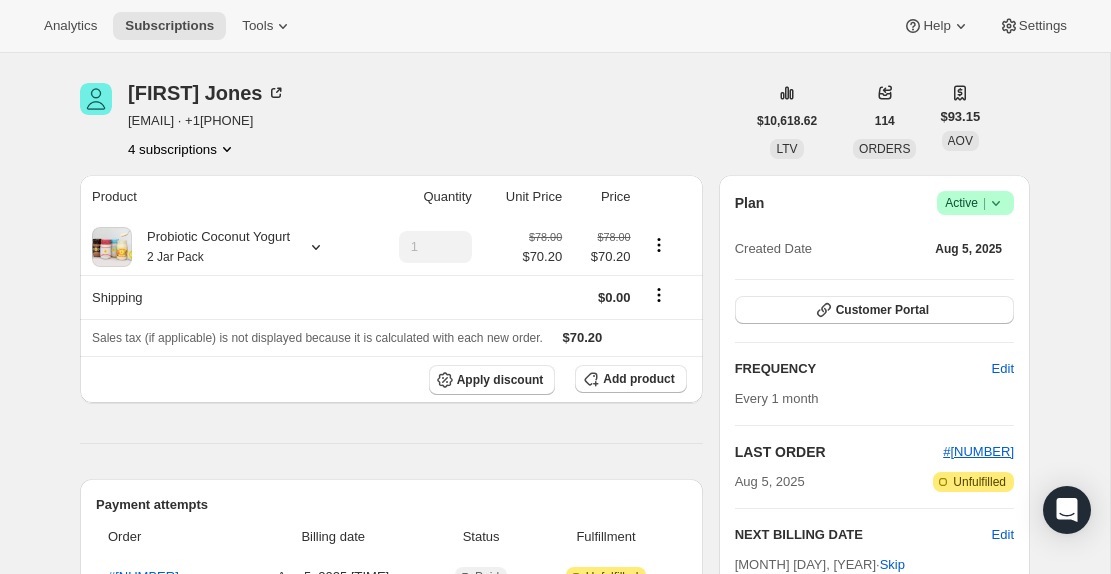 scroll, scrollTop: 0, scrollLeft: 0, axis: both 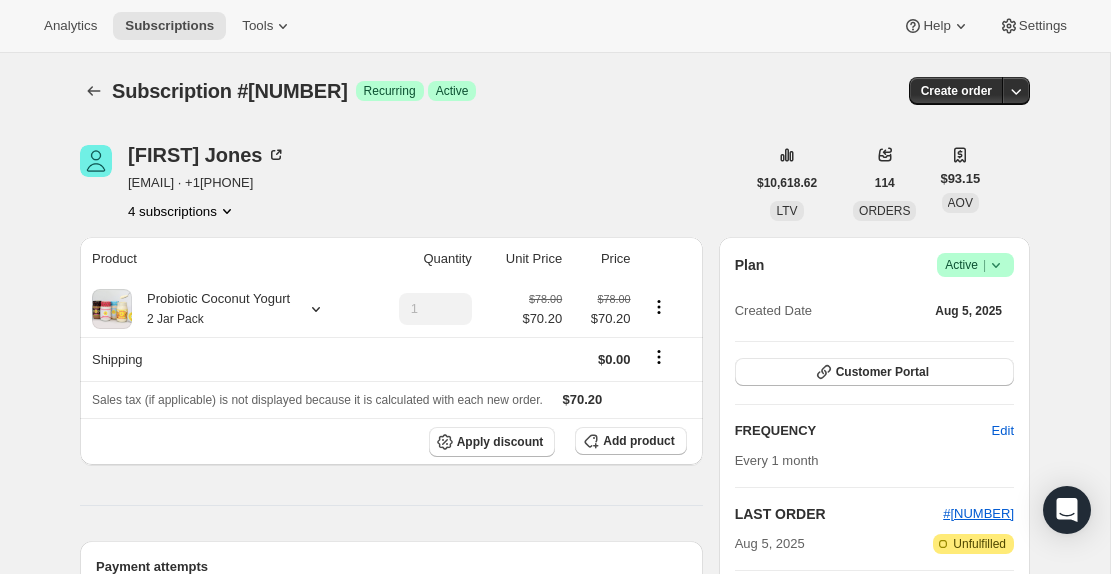 click on "Subscription #[NUMBER]. This page is ready Subscription #[NUMBER] Success Recurring Success Active Create order [FIRST]   [LAST] [EMAIL] · +1[PHONE] [NUMBER] subscriptions $[NUMBER] LTV [NUMBER] ORDERS $[NUMBER] AOV Product Quantity Unit Price Price Probiotic Coconut Yogurt 2  Jar Pack 1 $[NUMBER] $[NUMBER] $[NUMBER] $[NUMBER] Shipping $[NUMBER] Sales tax (if applicable) is not displayed because it is calculated with each new order.   $[NUMBER] Apply discount Add product Payment attempts Order Billing date Status Fulfillment #[NUMBER] [MONTH] [DAY], [YEAR]  ·  [TIME]  Complete Paid Attention Incomplete Unfulfilled Timeline [MONTH] [DAY], [YEAR] Swapped Pineapple Upside Down Cake for Harvest Strawberry via Shopify Flow.  [TIME] Swapped Blue Raspberry for Pineapple Upside Down Cake via Shopify Flow.  [TIME] Triggered Shopify flow event for skipped subscription delivery. [TIME] [FIRST] [LAST] set next billing date to Monday, [MONTH] [DAY], [YEAR] with "Skip" via Customer Portal. [TIME] [FIRST] [LAST]  created the subscription order.  View order |" at bounding box center (555, 687) 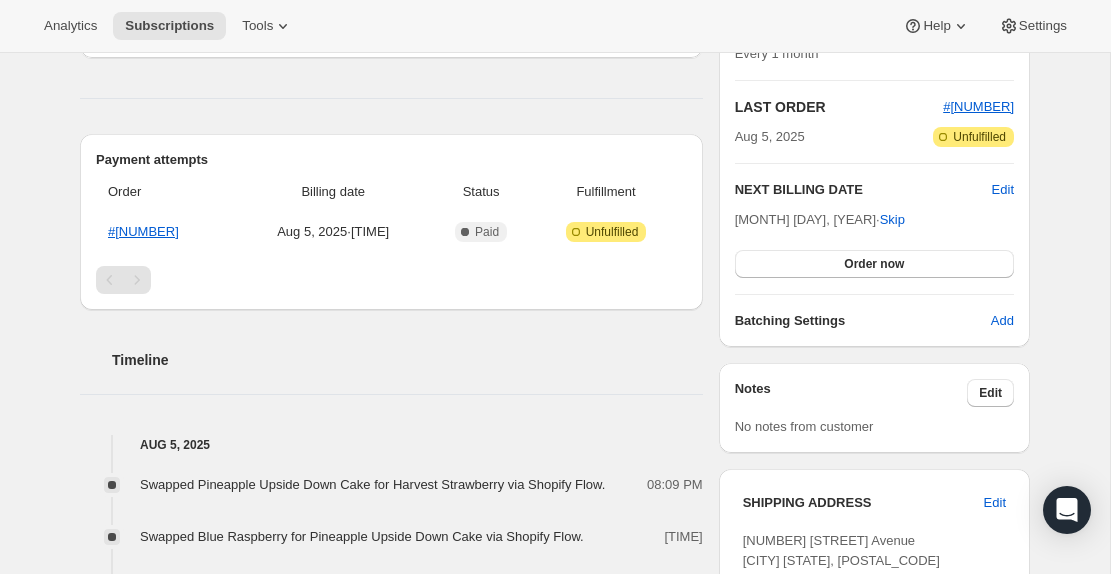 scroll, scrollTop: 408, scrollLeft: 0, axis: vertical 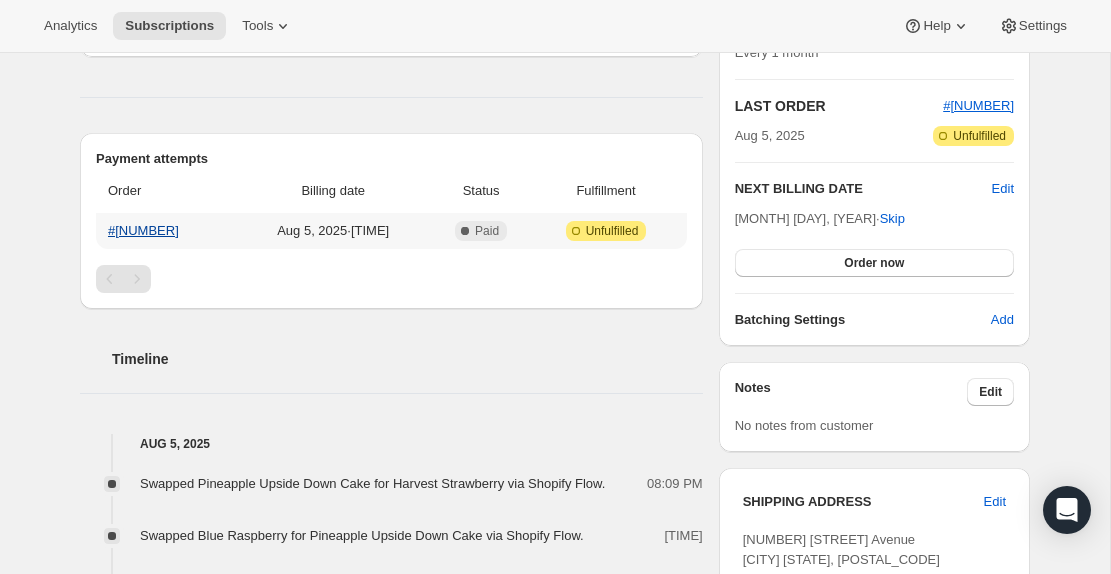 click on "#[NUMBER]" at bounding box center (143, 230) 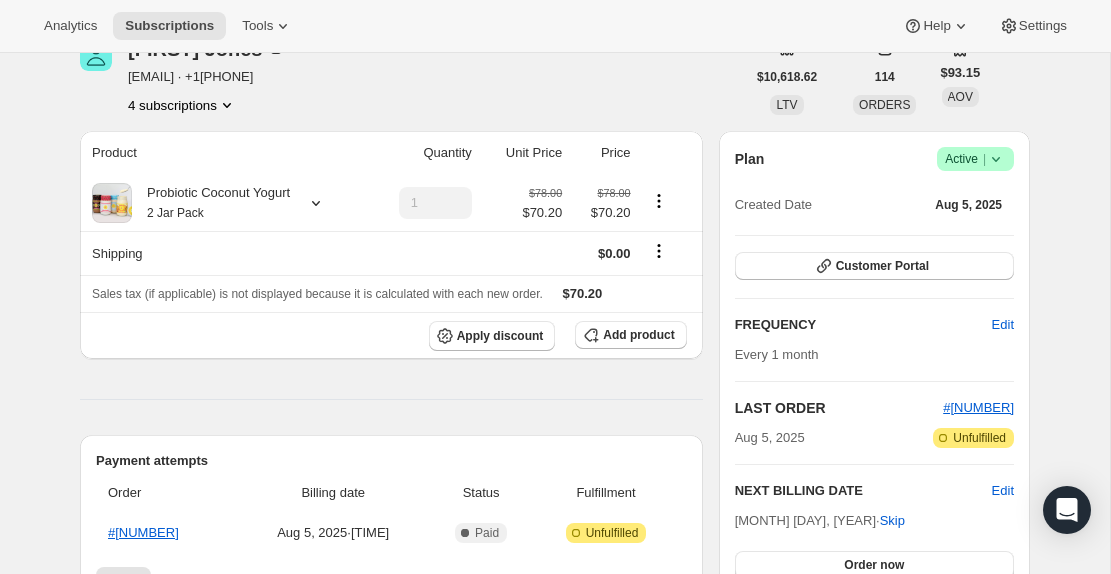 scroll, scrollTop: 110, scrollLeft: 0, axis: vertical 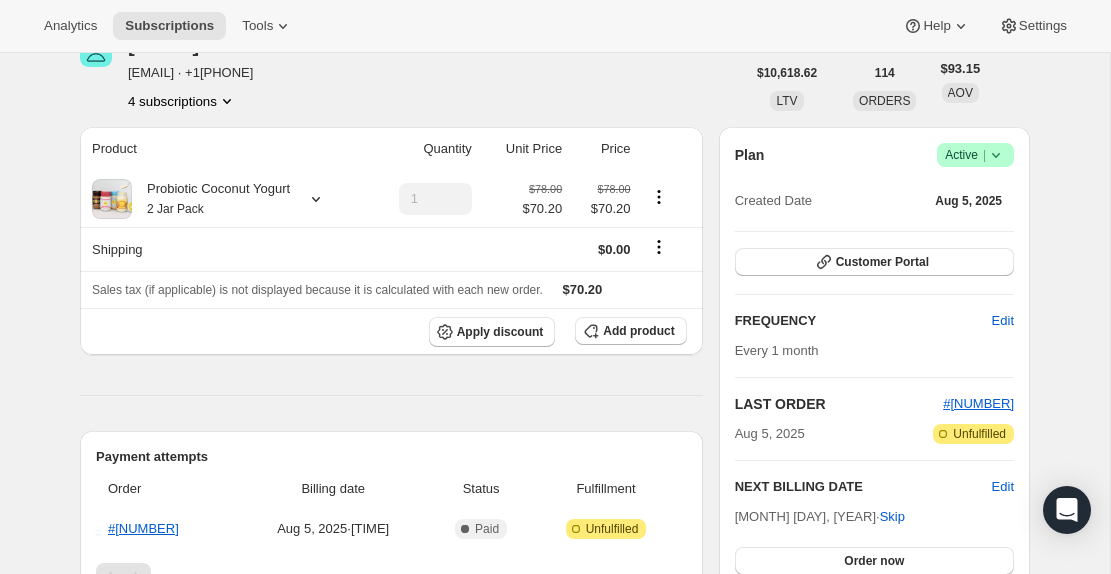 click 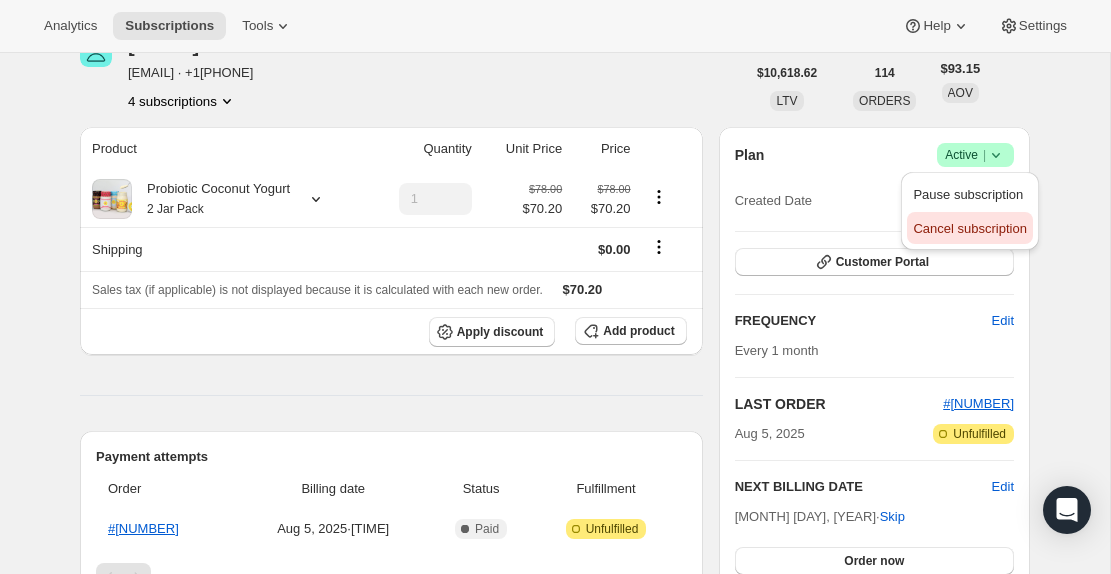 click on "Cancel subscription" at bounding box center (969, 228) 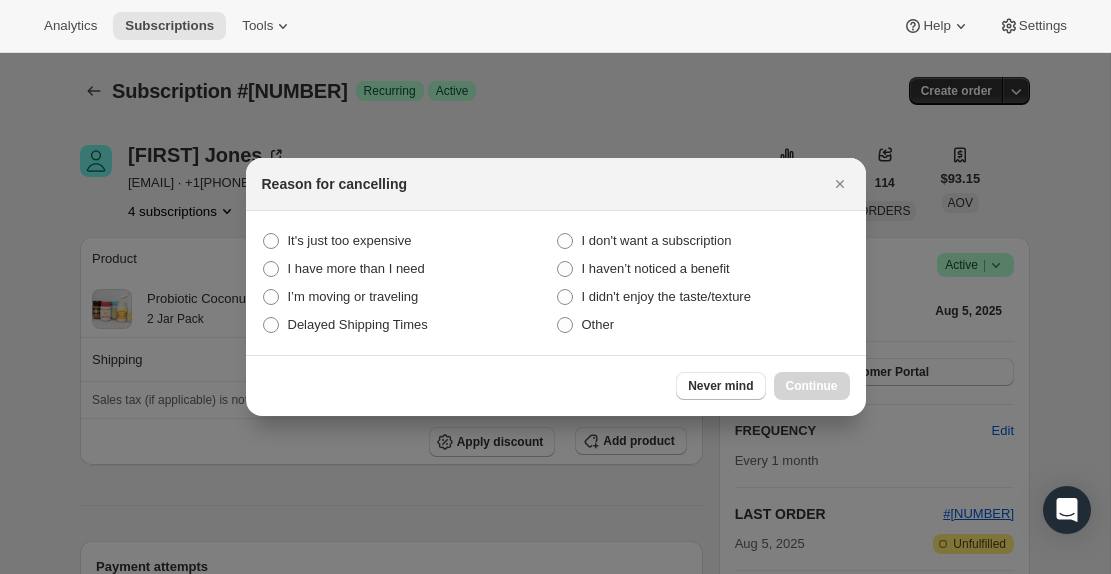scroll, scrollTop: 0, scrollLeft: 0, axis: both 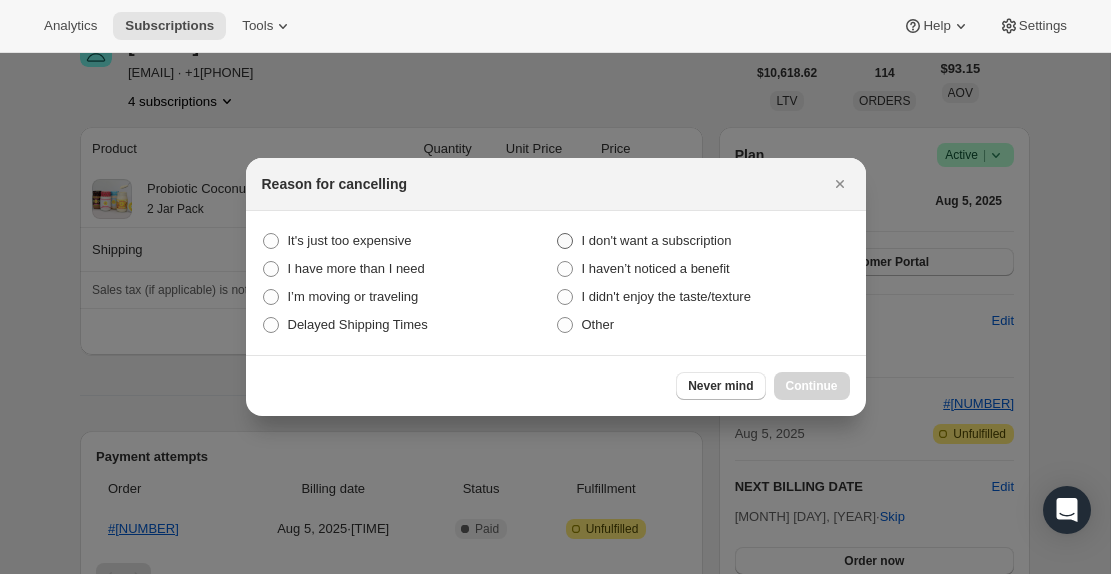 click on "I don't want a subscription" at bounding box center (657, 240) 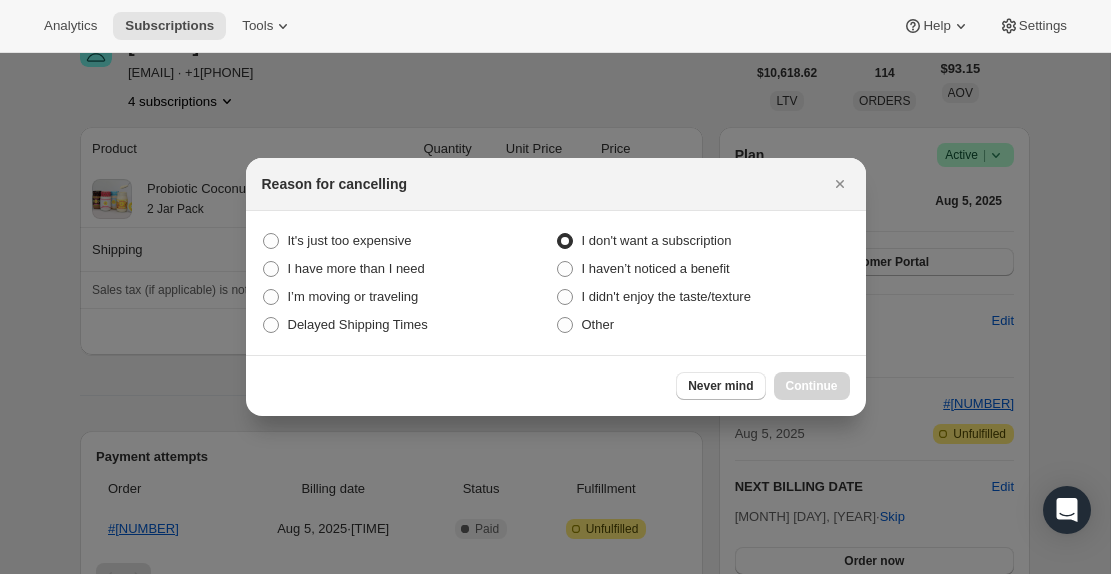 radio on "true" 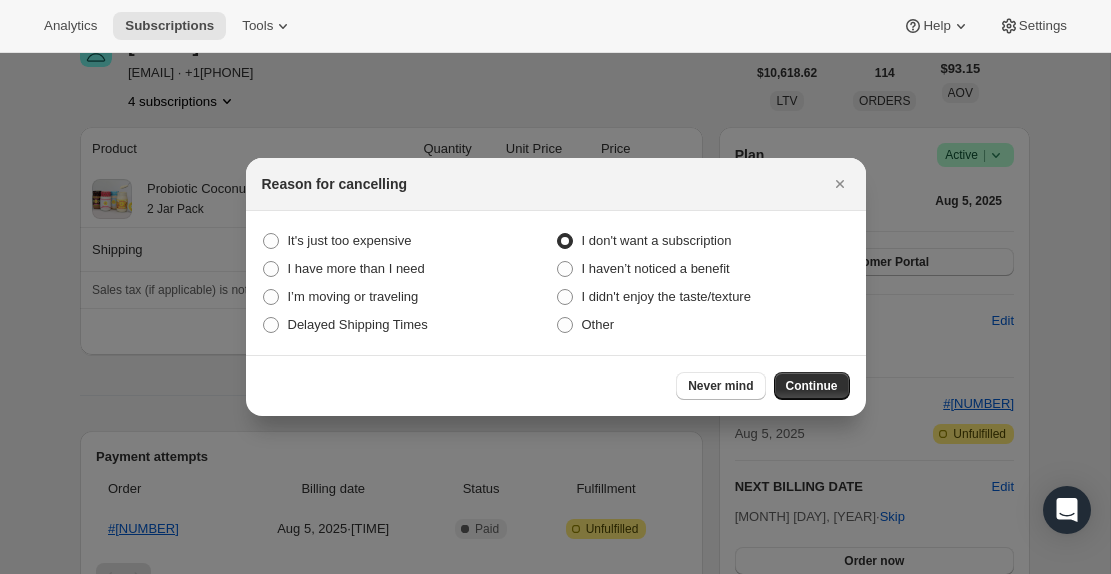 click on "Never mind Continue" at bounding box center (556, 385) 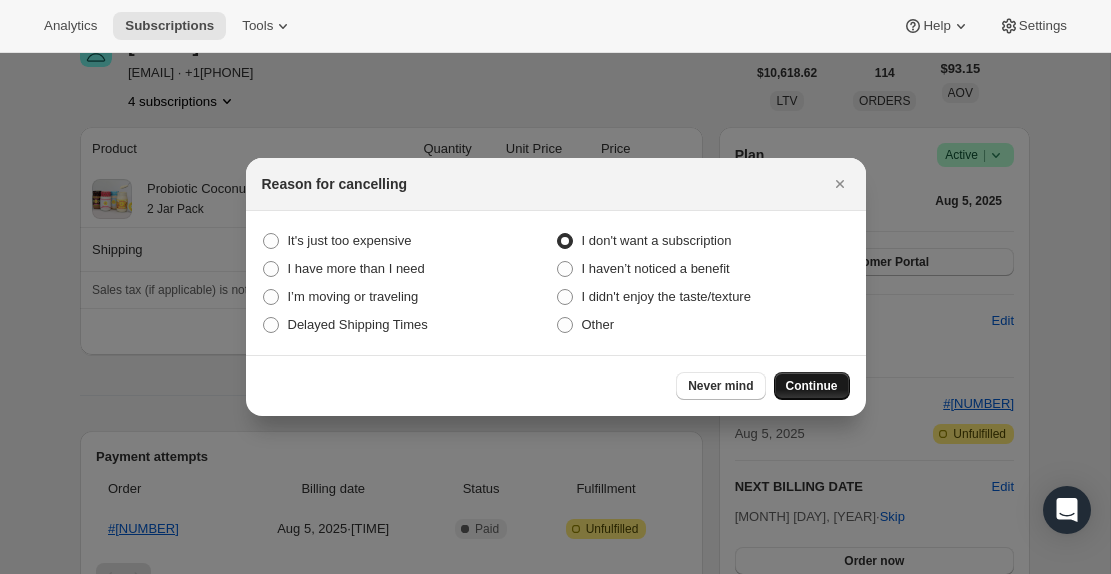 click on "Continue" at bounding box center [812, 386] 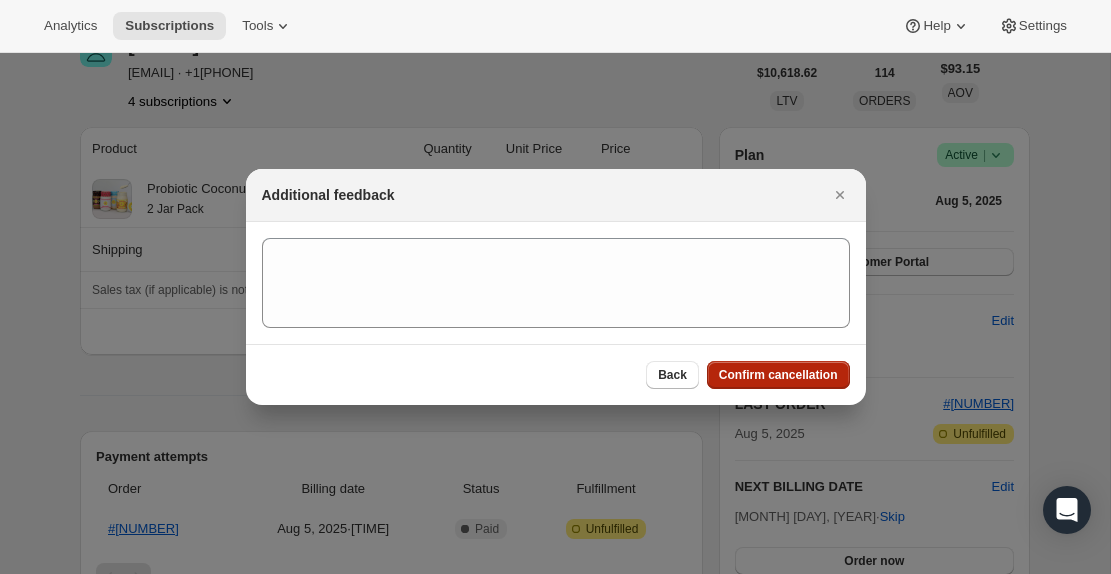 click on "Confirm cancellation" at bounding box center [778, 375] 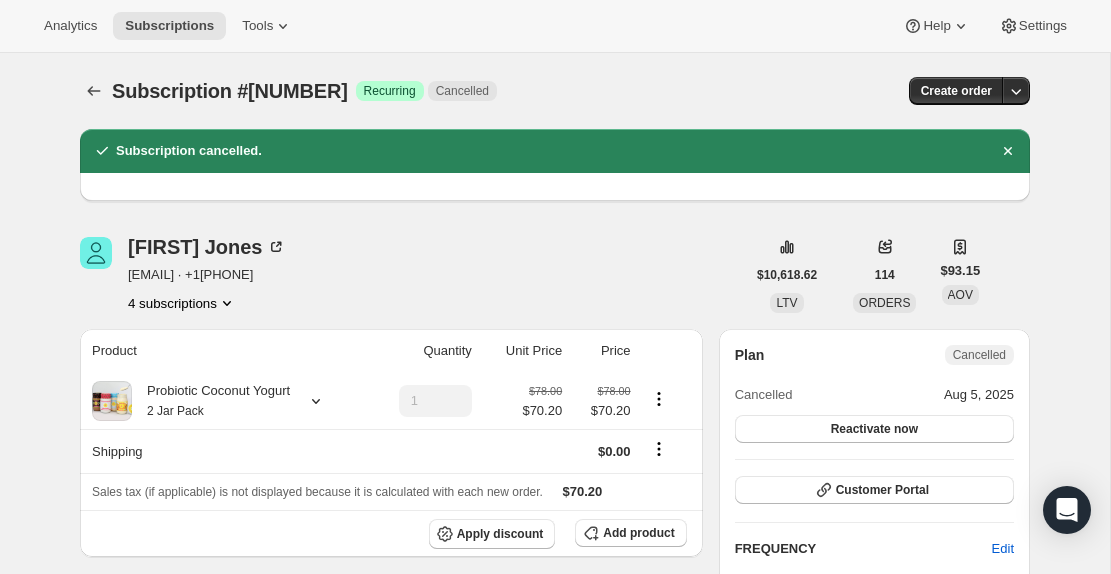 scroll, scrollTop: 0, scrollLeft: 0, axis: both 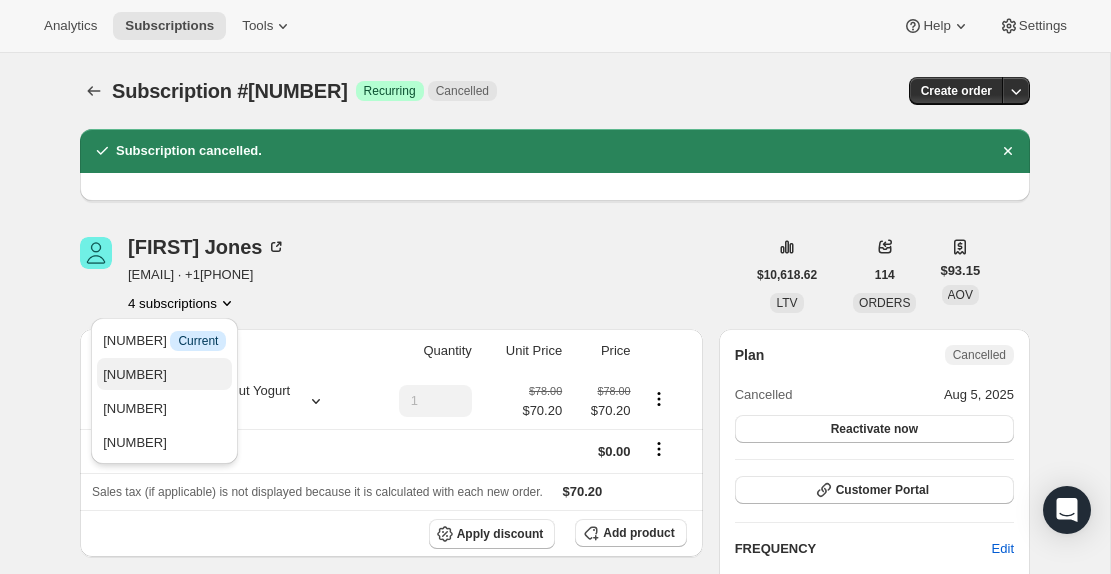 click on "[NUMBER]" at bounding box center [164, 375] 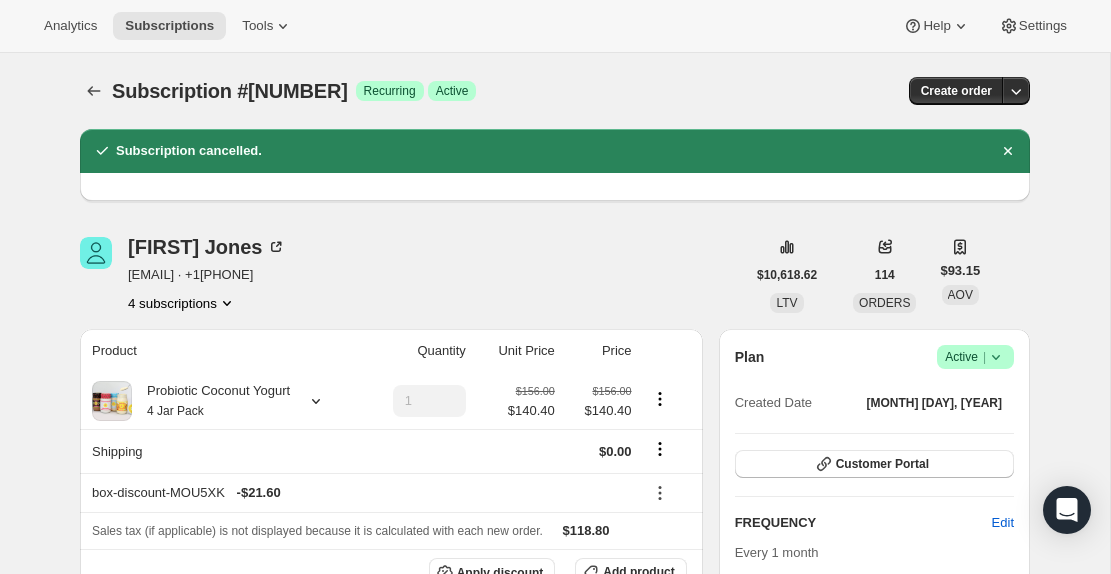 scroll, scrollTop: 0, scrollLeft: 0, axis: both 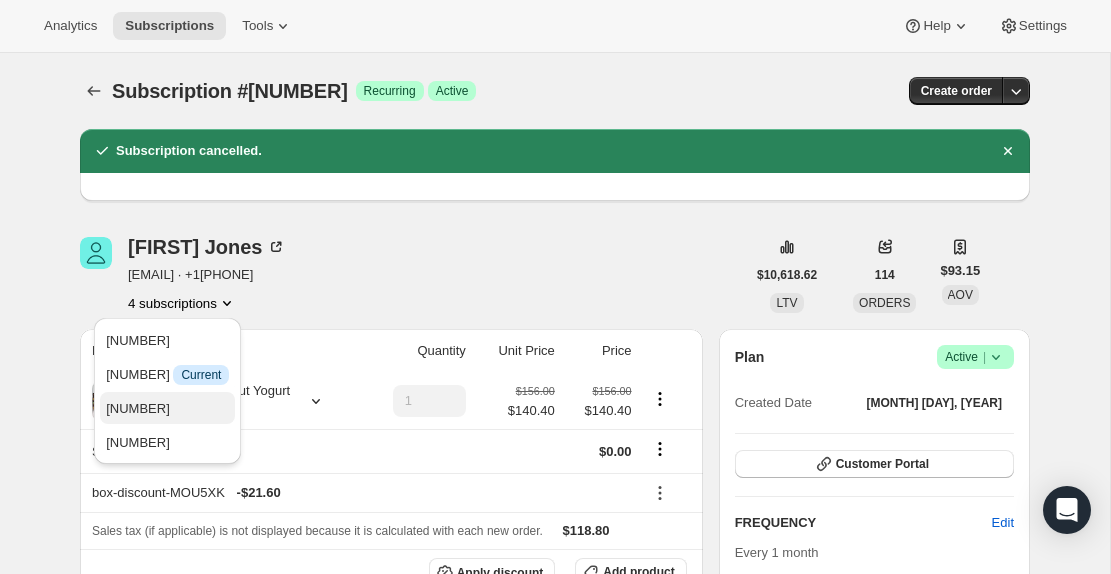 click on "[NUMBER]" at bounding box center [167, 409] 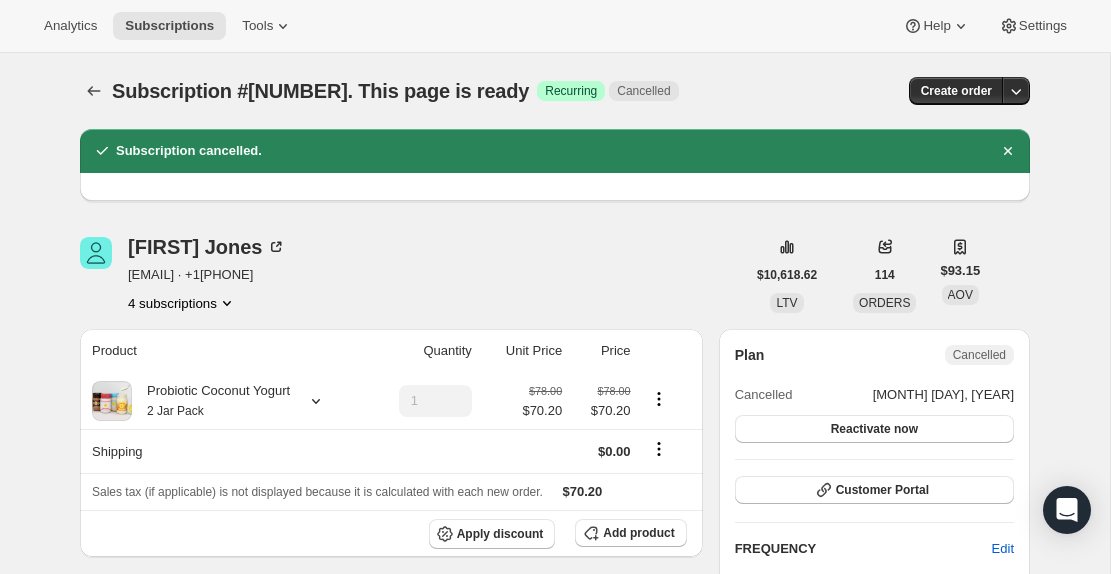 scroll, scrollTop: 0, scrollLeft: 0, axis: both 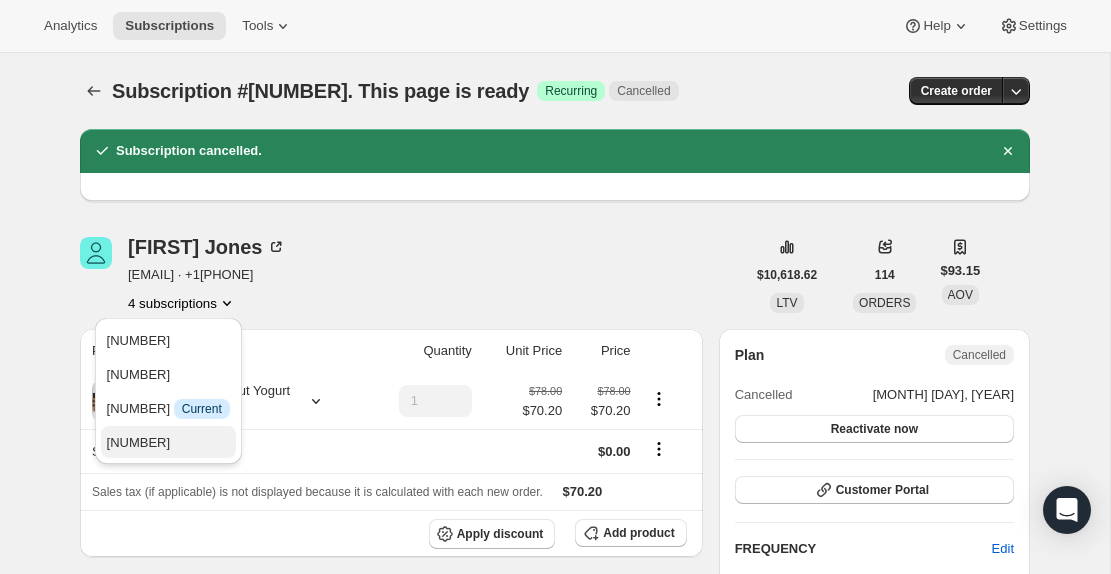 click on "[NUMBER]" at bounding box center [168, 442] 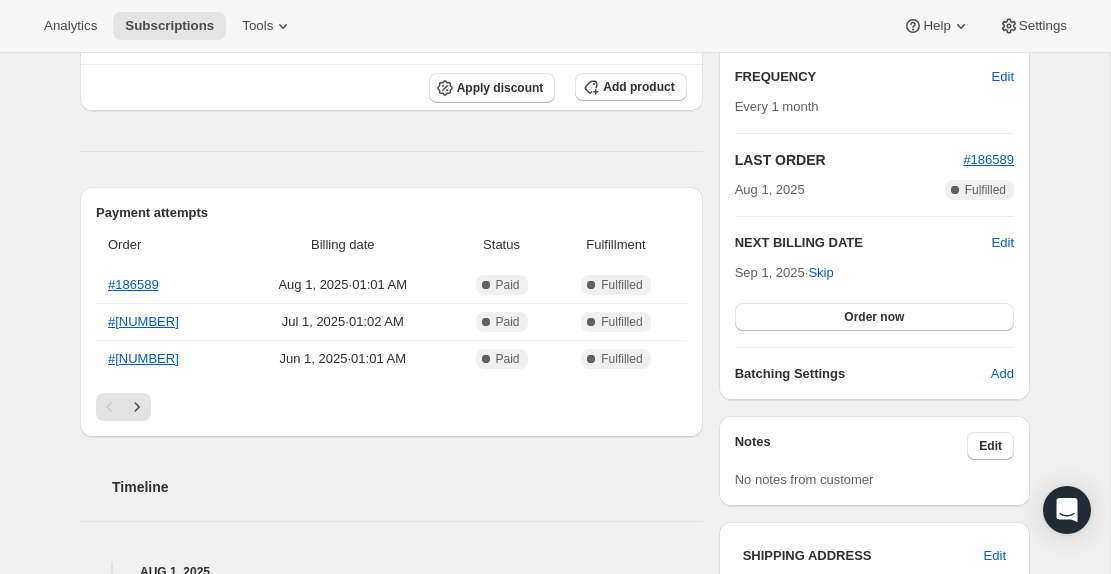 scroll, scrollTop: 454, scrollLeft: 0, axis: vertical 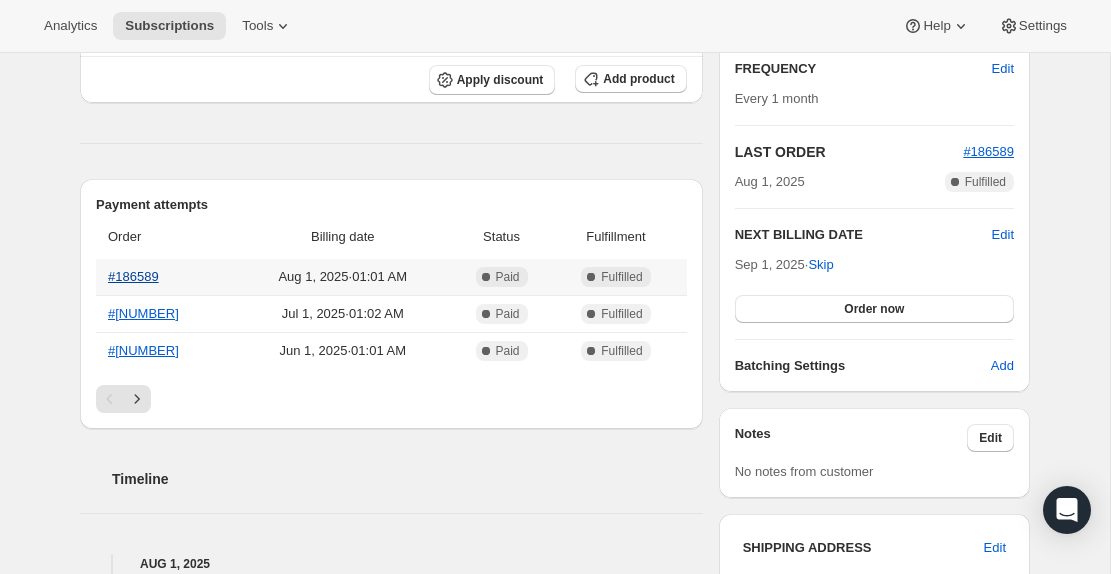 click on "#186589" at bounding box center [133, 276] 